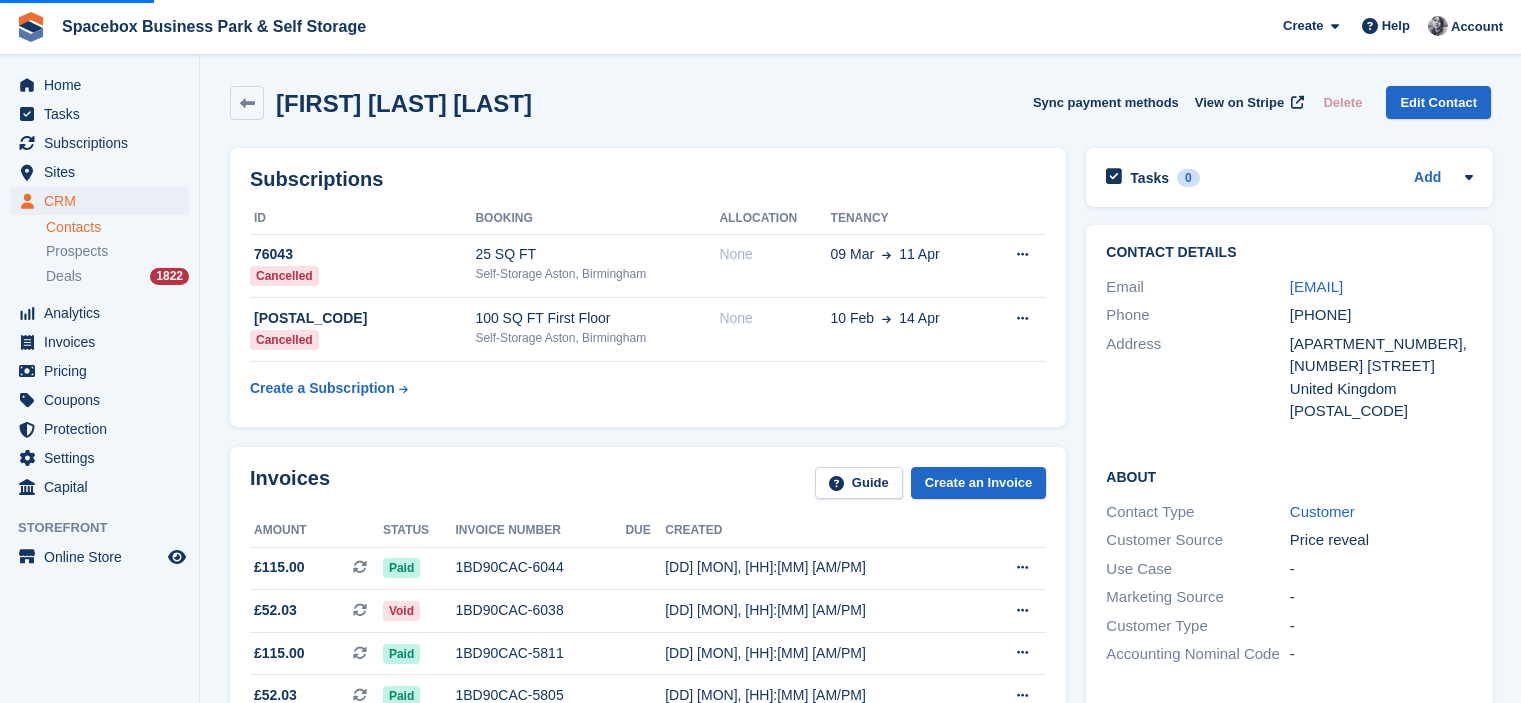 scroll, scrollTop: 0, scrollLeft: 0, axis: both 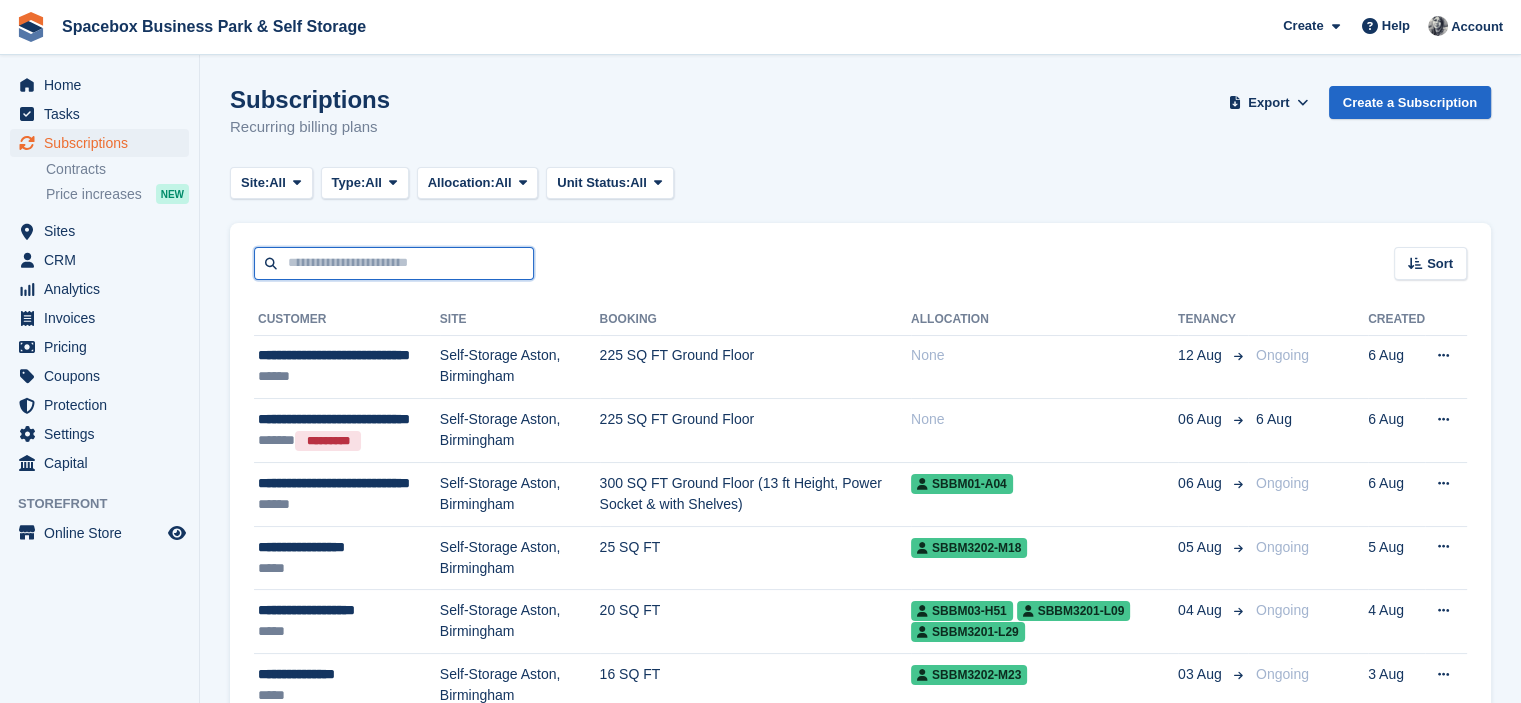 click at bounding box center [394, 263] 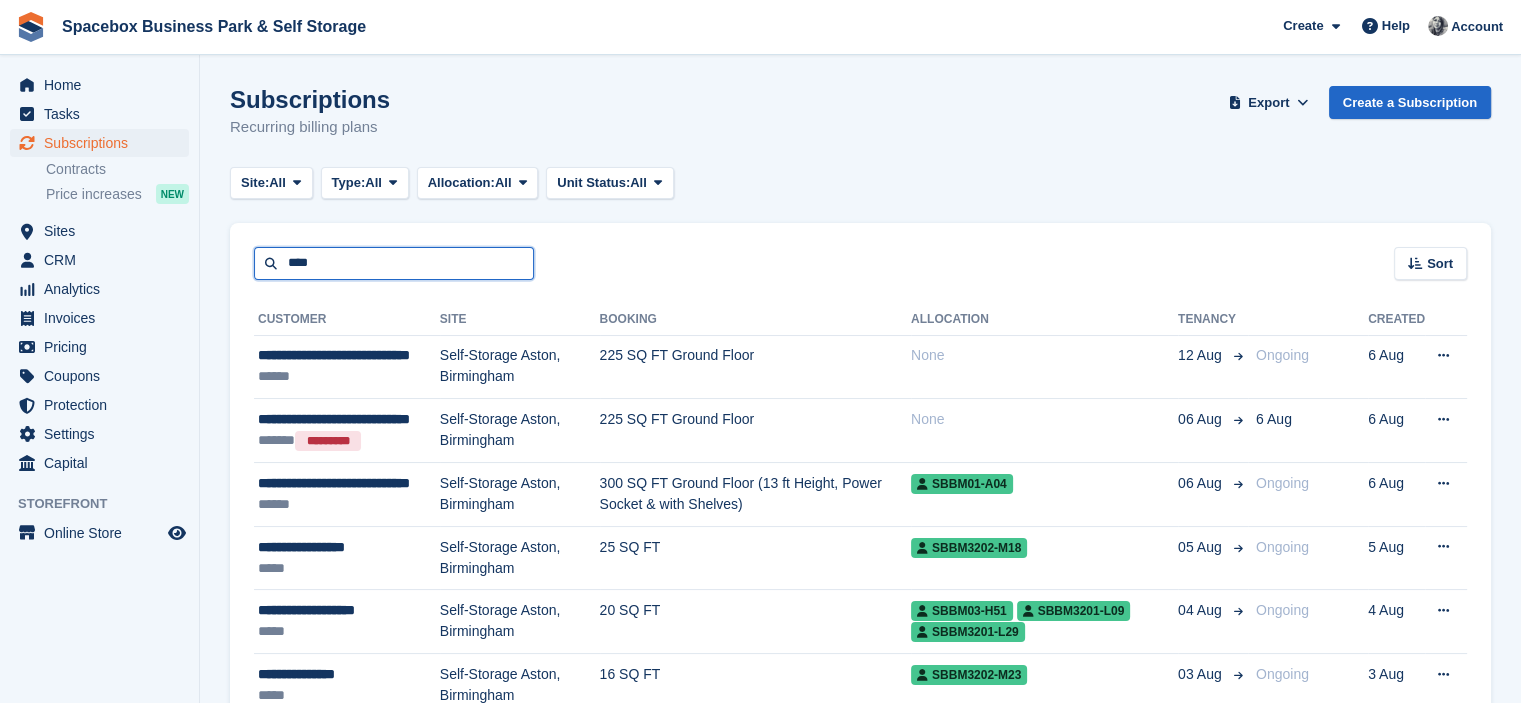type on "****" 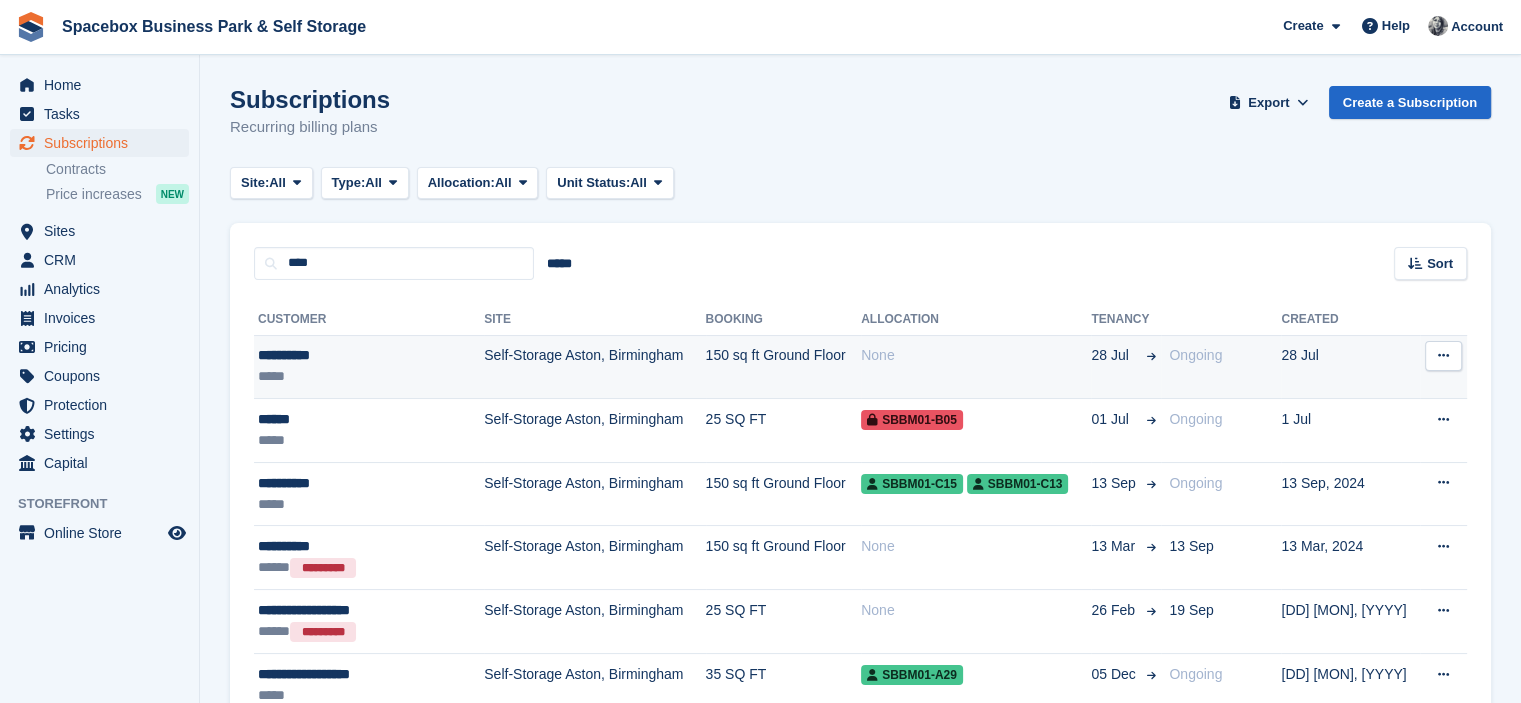 click on "**********" at bounding box center (359, 355) 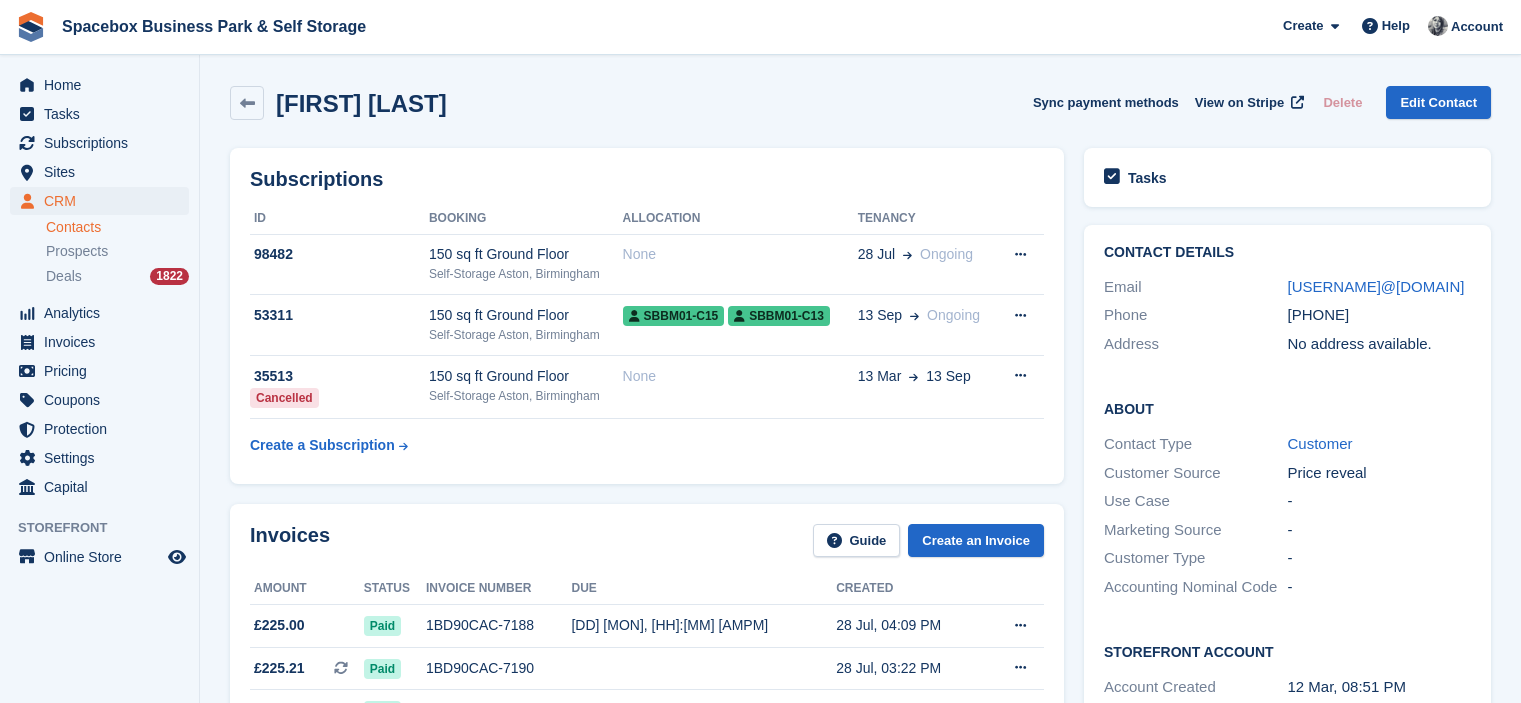 scroll, scrollTop: 0, scrollLeft: 0, axis: both 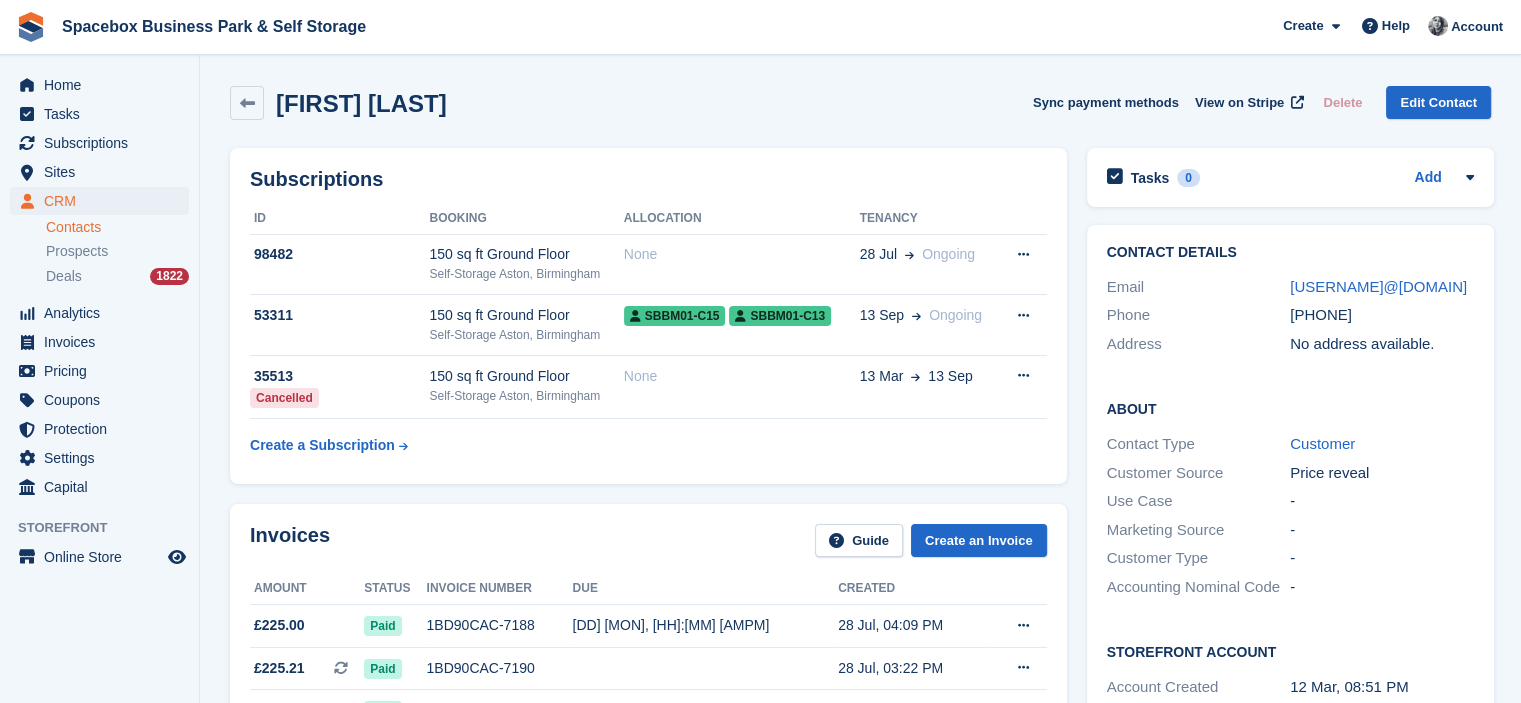 drag, startPoint x: 1315, startPoint y: 317, endPoint x: 1394, endPoint y: 318, distance: 79.00633 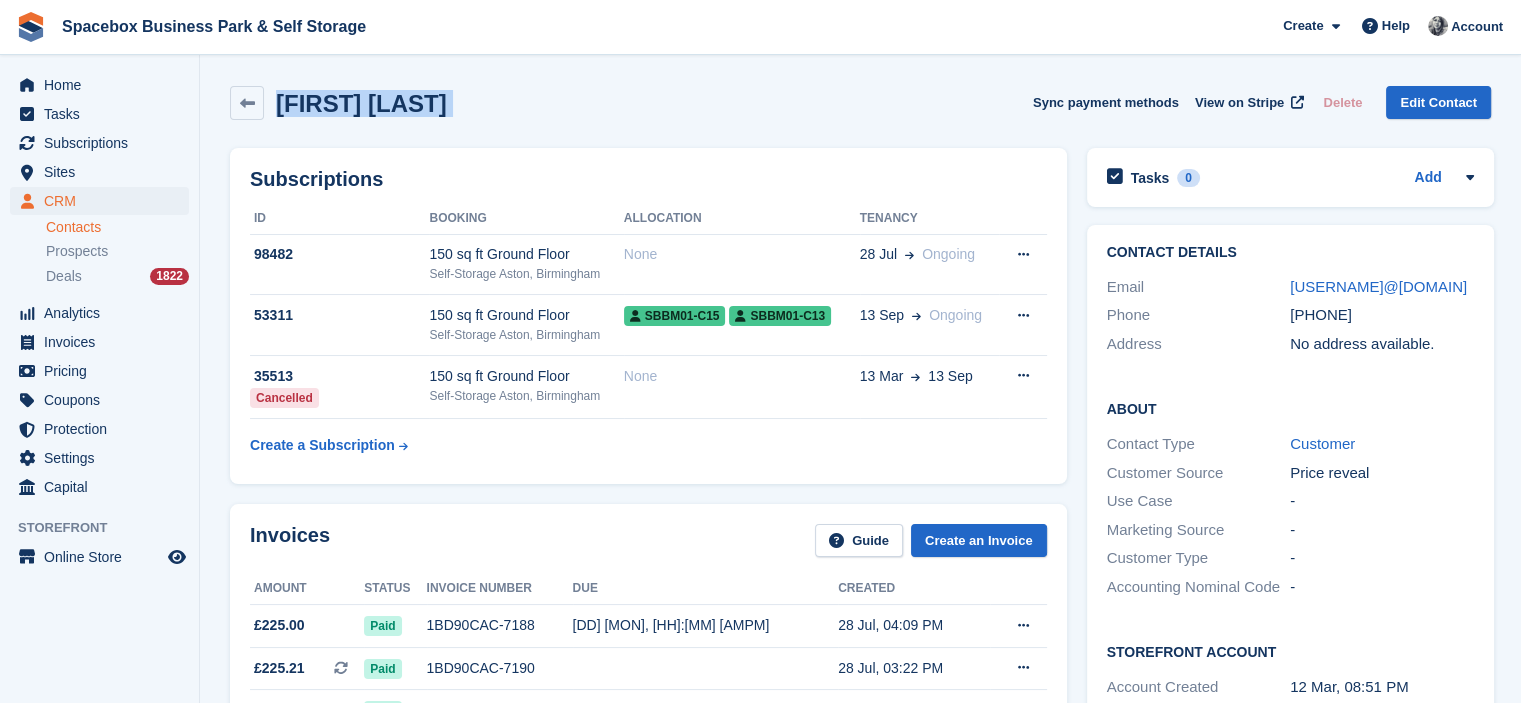 click on "Tian Tsang" at bounding box center (361, 103) 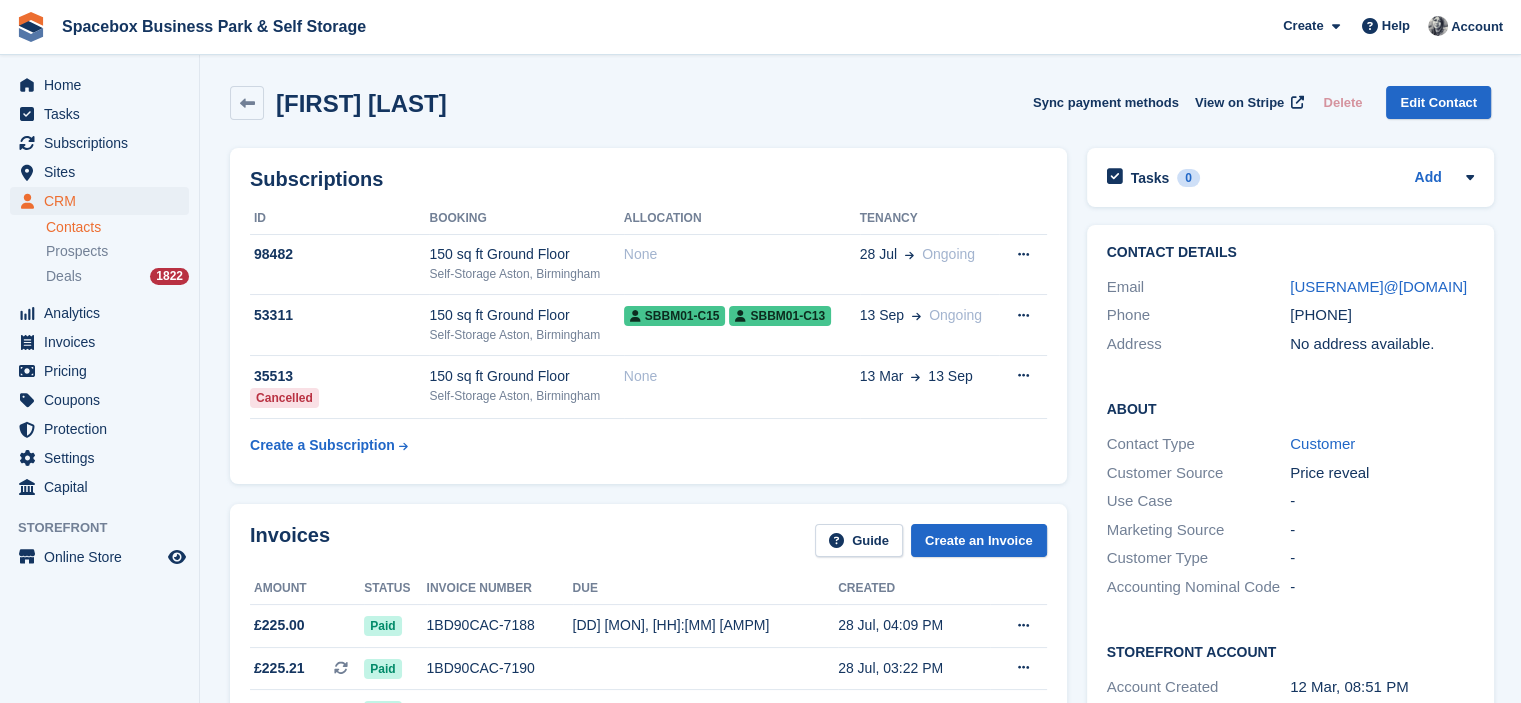 click on "Contact Type
Customer" at bounding box center [1290, 444] 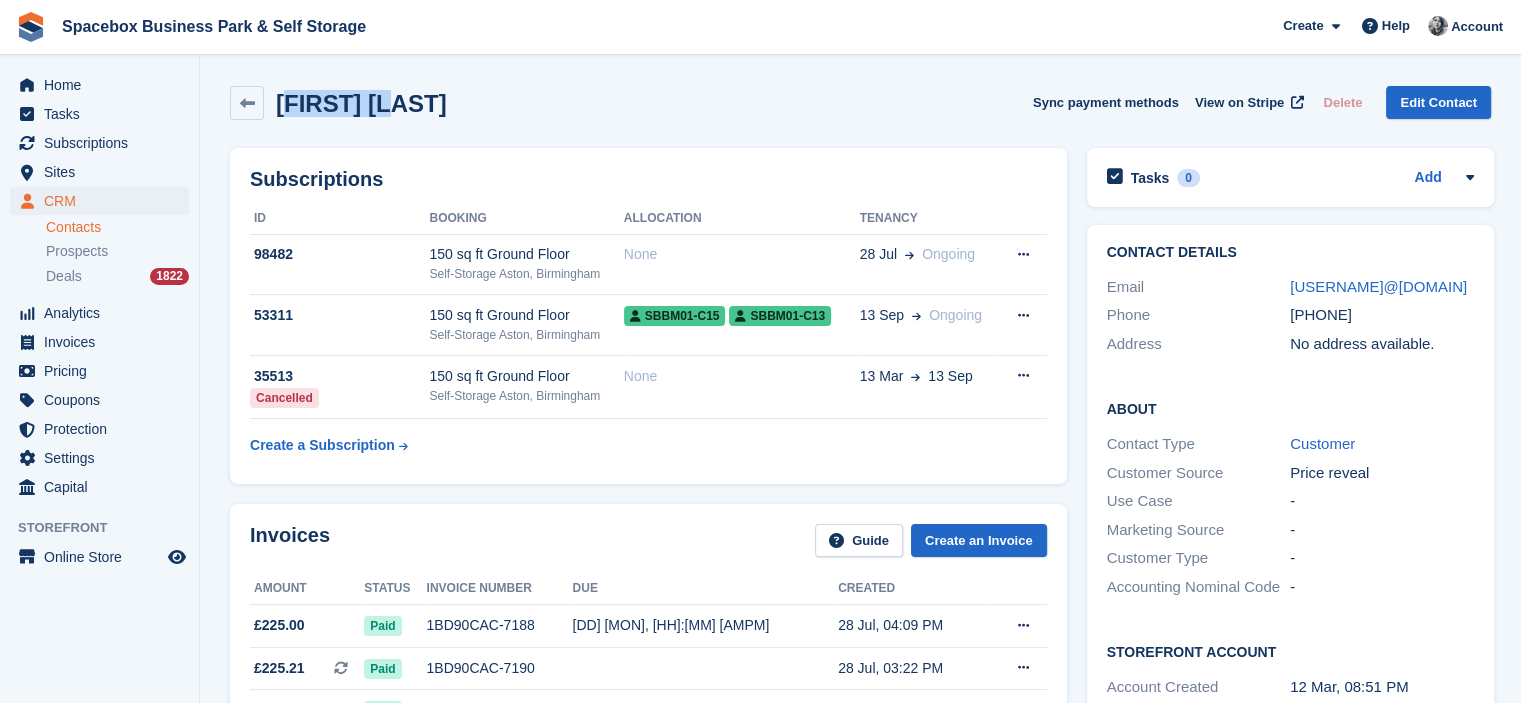 drag, startPoint x: 284, startPoint y: 107, endPoint x: 459, endPoint y: 99, distance: 175.18275 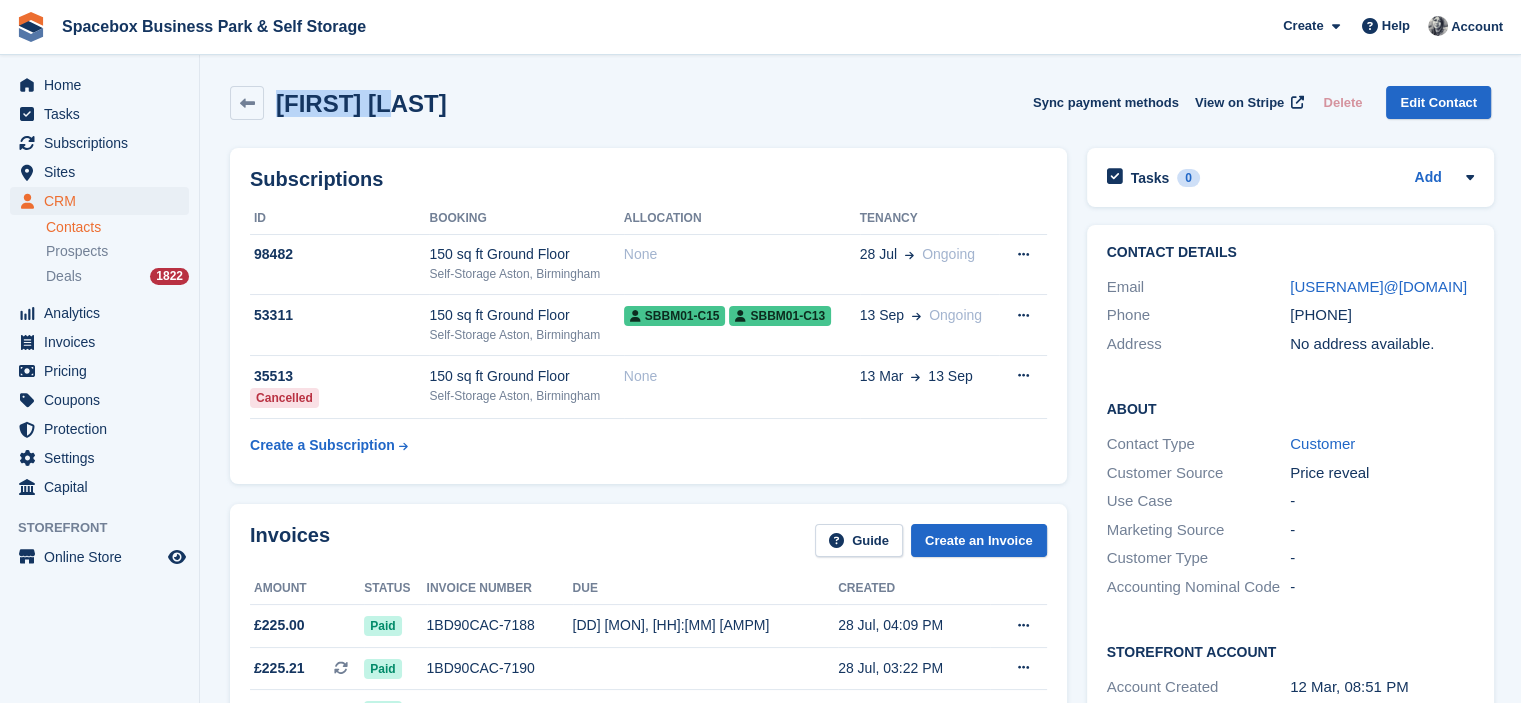 drag, startPoint x: 392, startPoint y: 106, endPoint x: 275, endPoint y: 113, distance: 117.20921 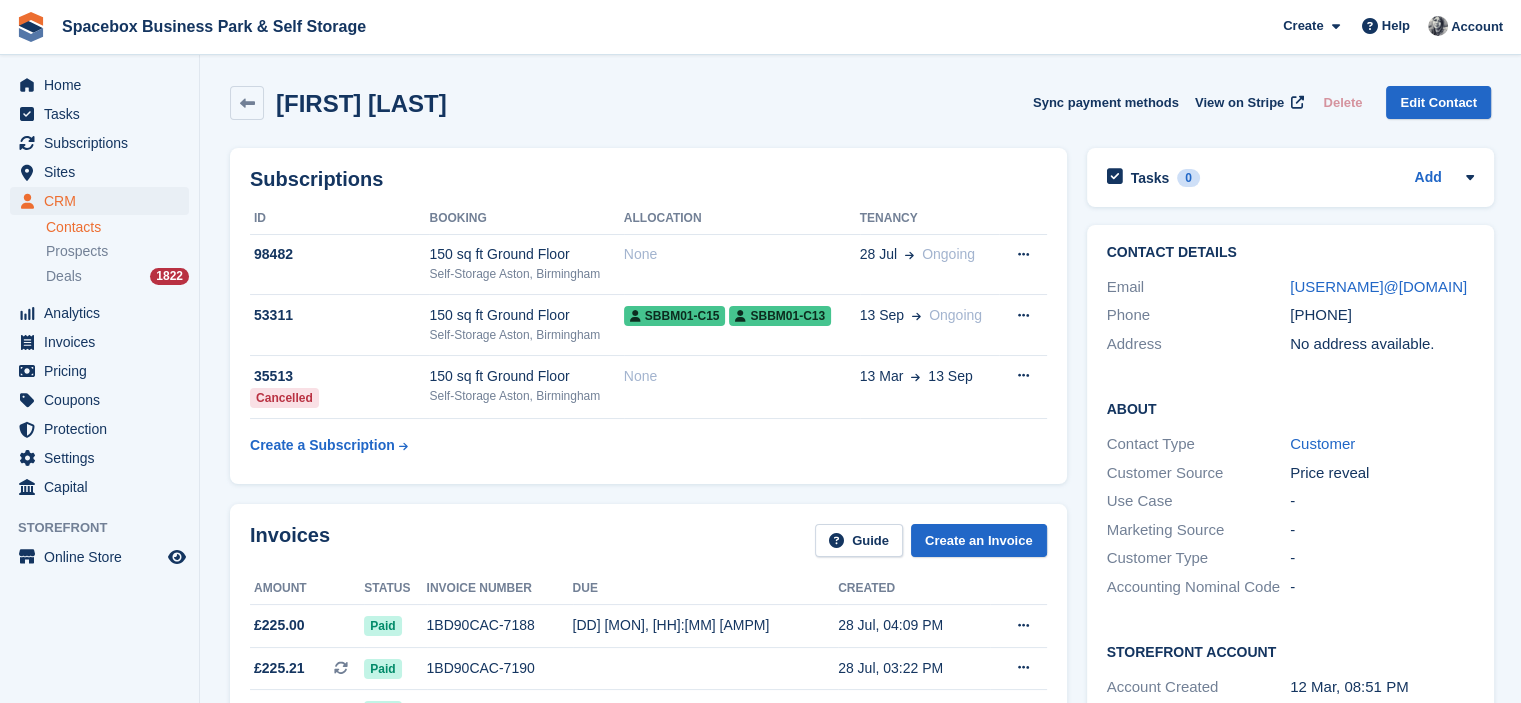 drag, startPoint x: 1323, startPoint y: 315, endPoint x: 1362, endPoint y: 313, distance: 39.051247 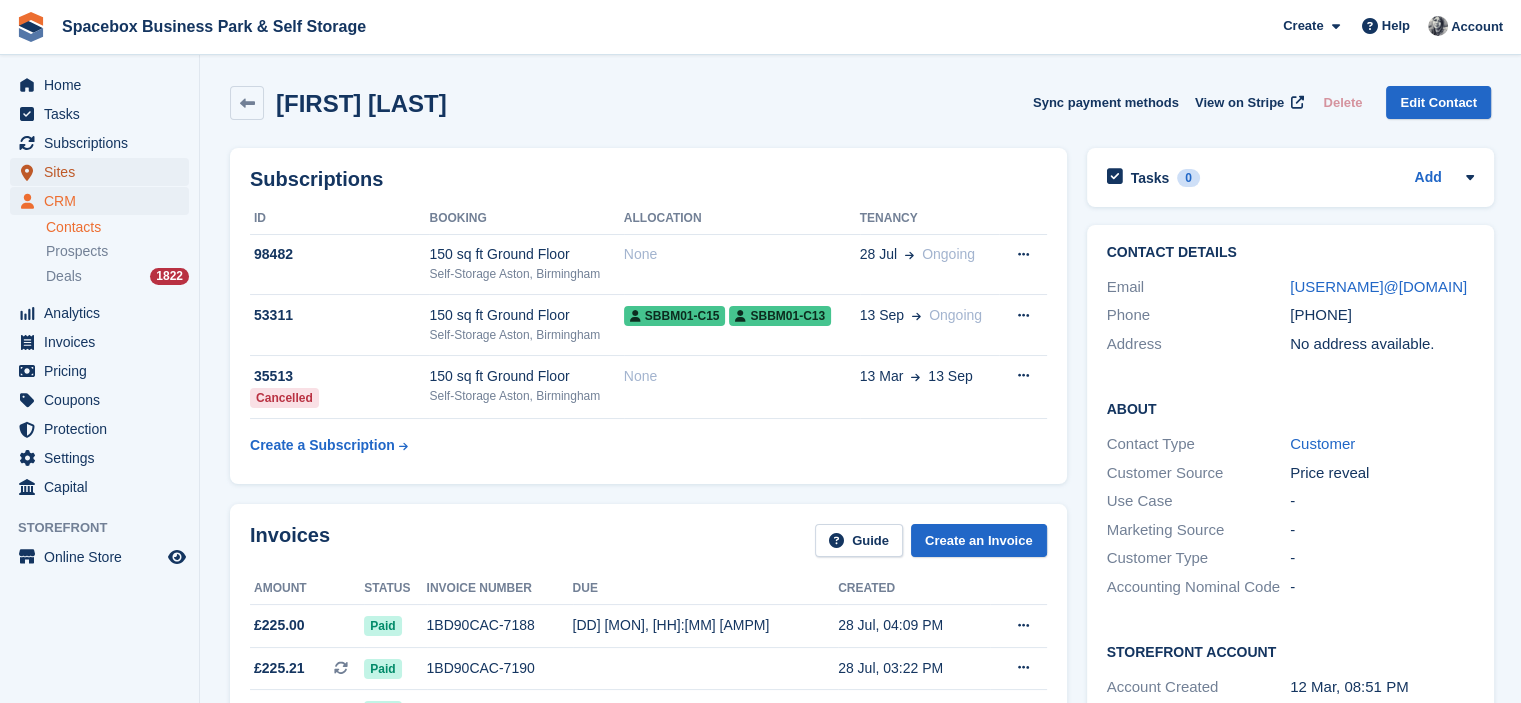 click on "Sites" at bounding box center [104, 172] 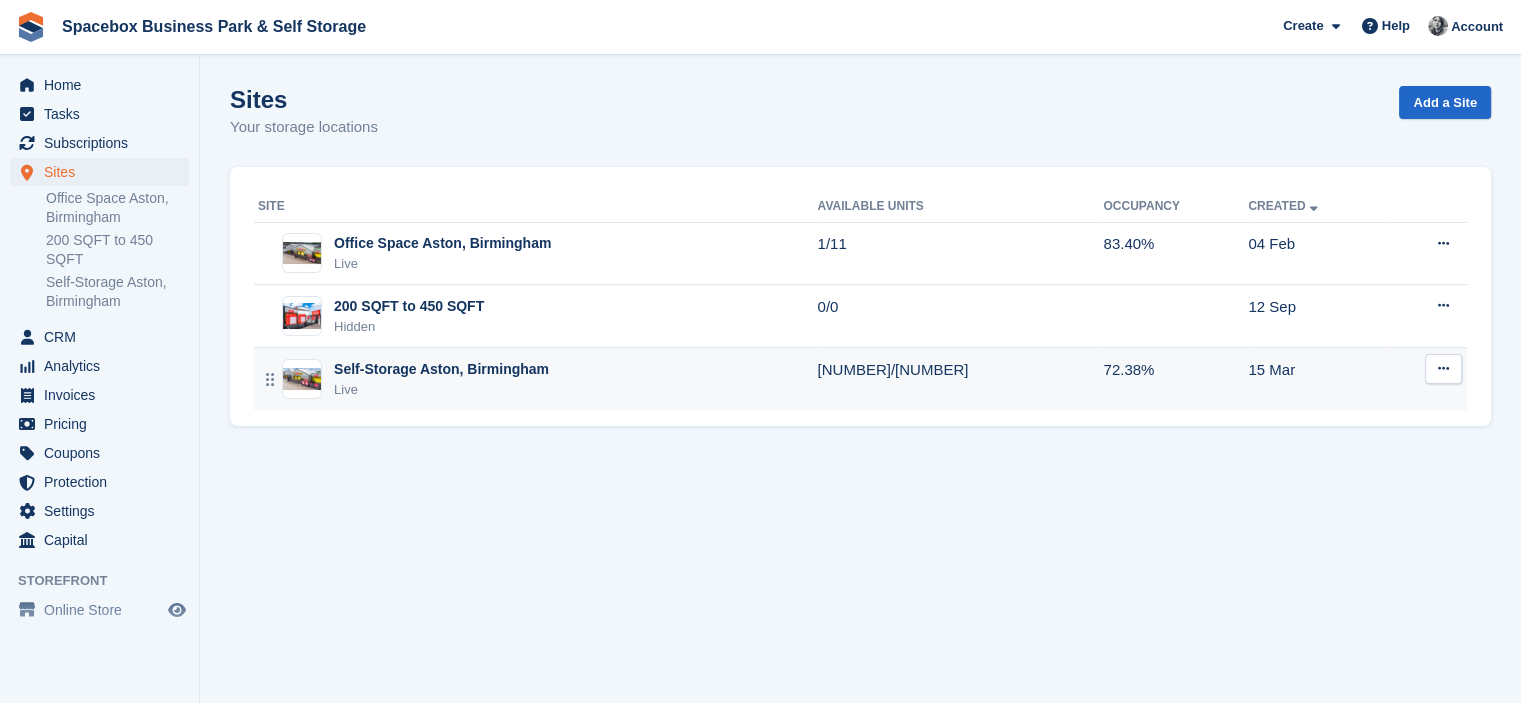 click on "Self-Storage Aston, Birmingham" at bounding box center (441, 369) 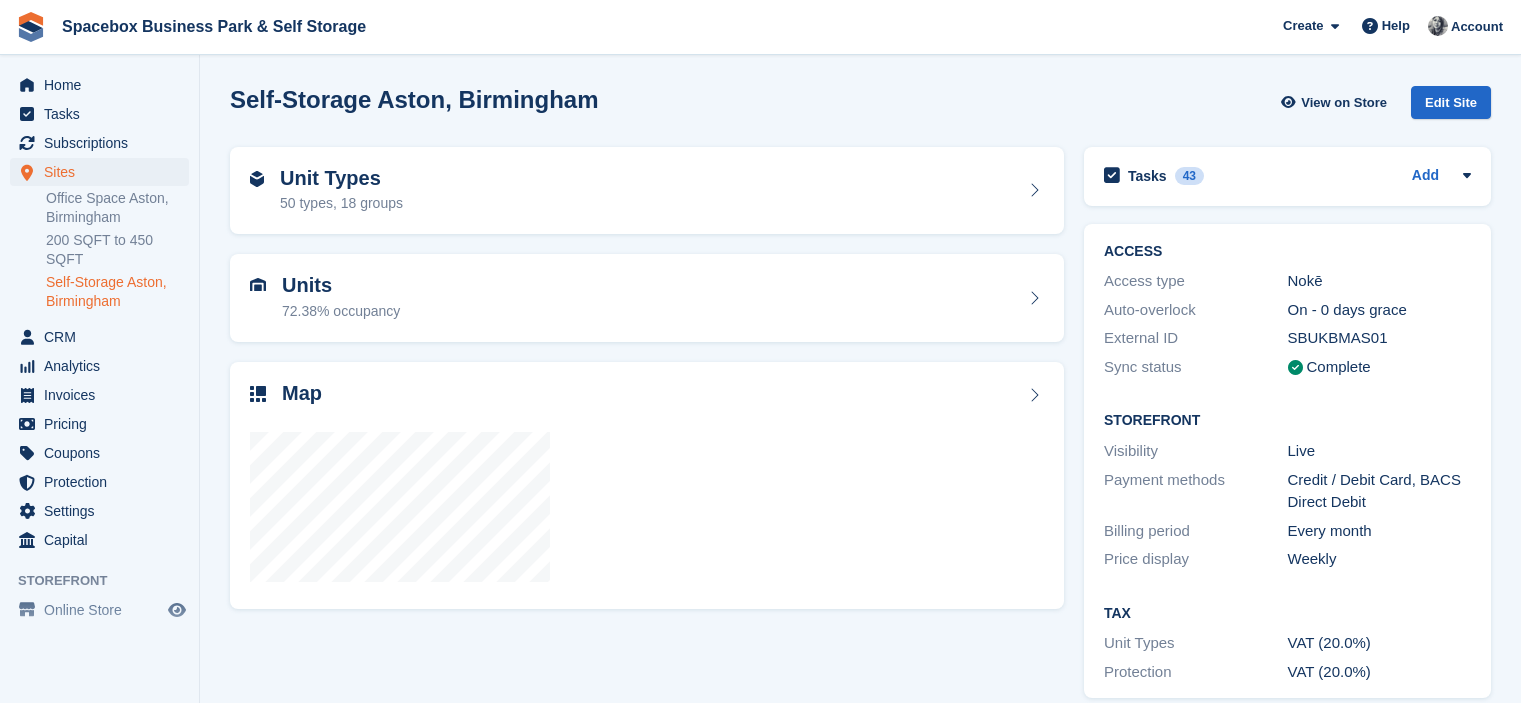scroll, scrollTop: 0, scrollLeft: 0, axis: both 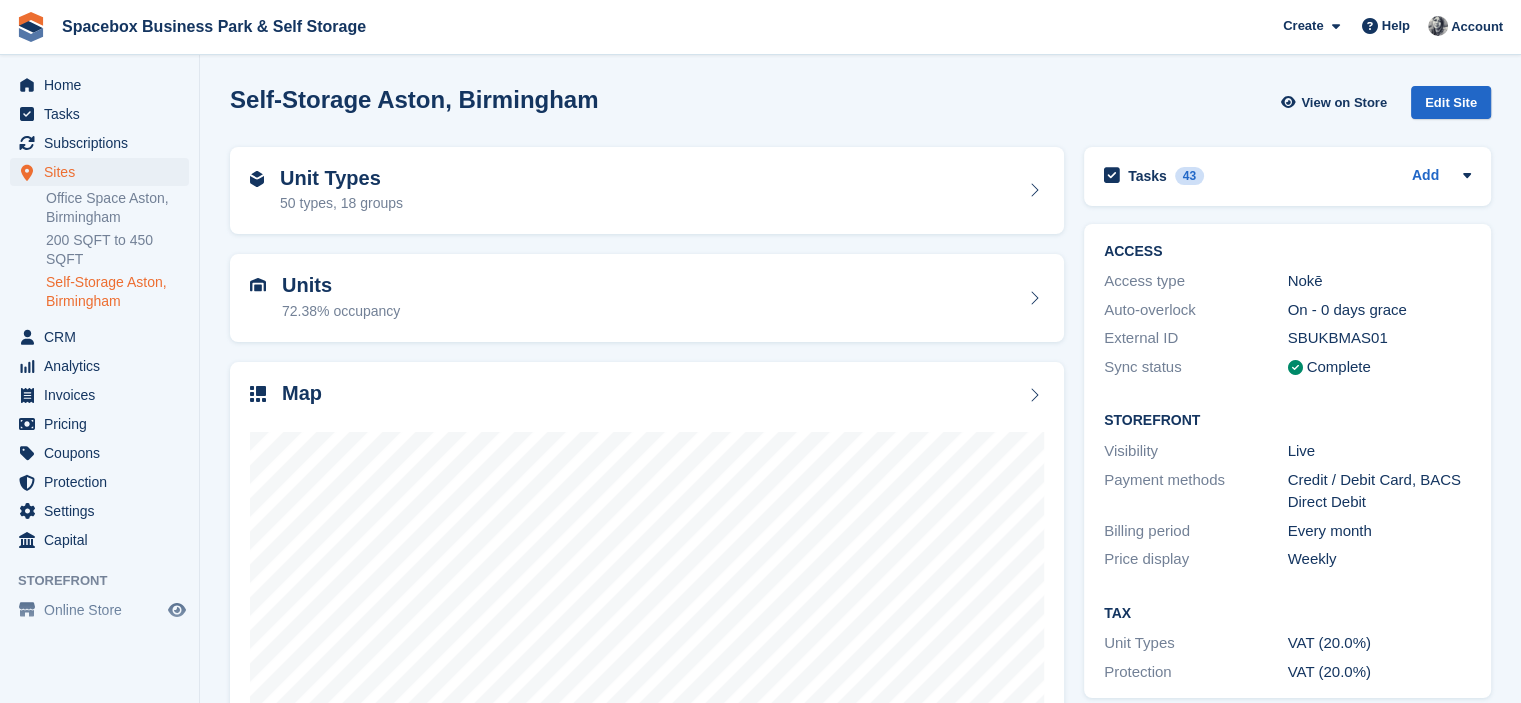 click on "Self-Storage Aston, [CITY]" at bounding box center (860, 106) 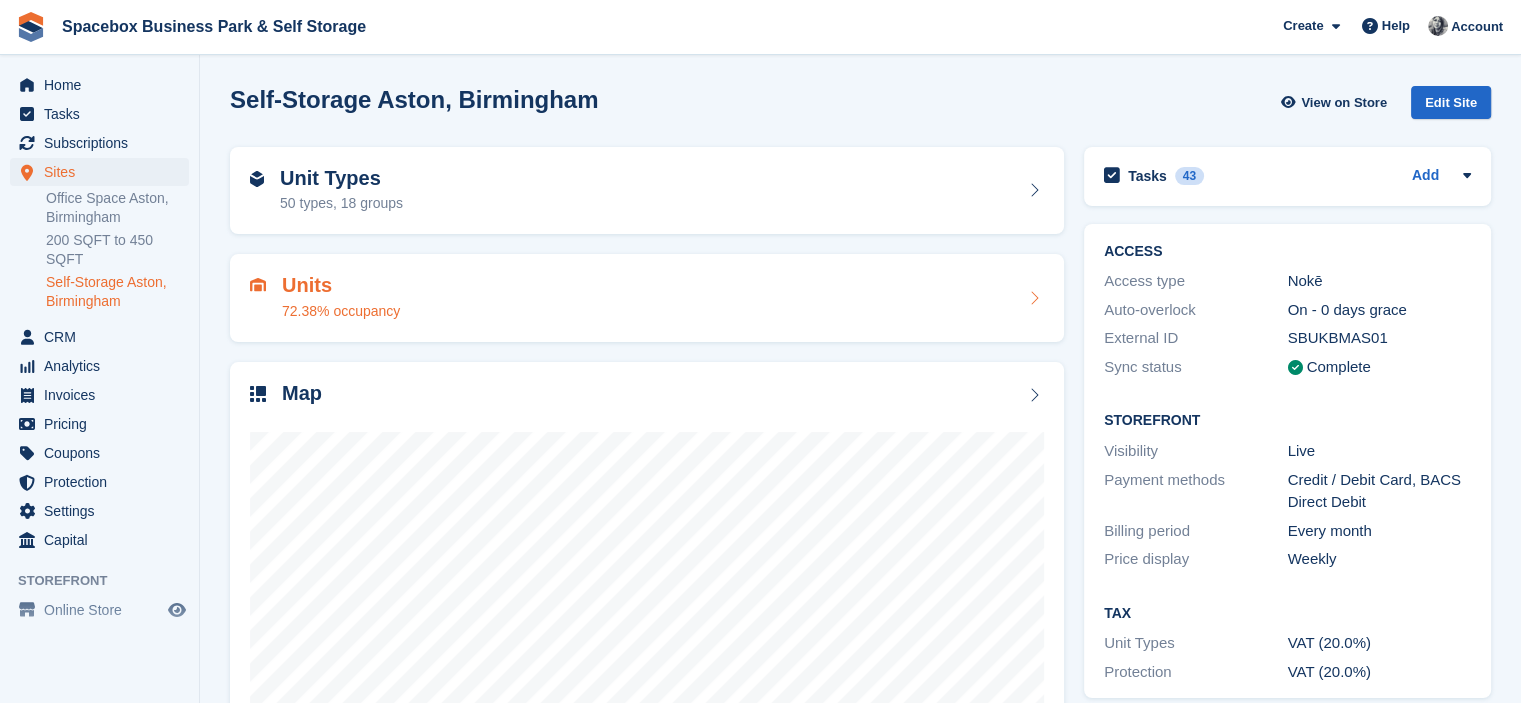 click on "Units
72.38% occupancy" at bounding box center (647, 298) 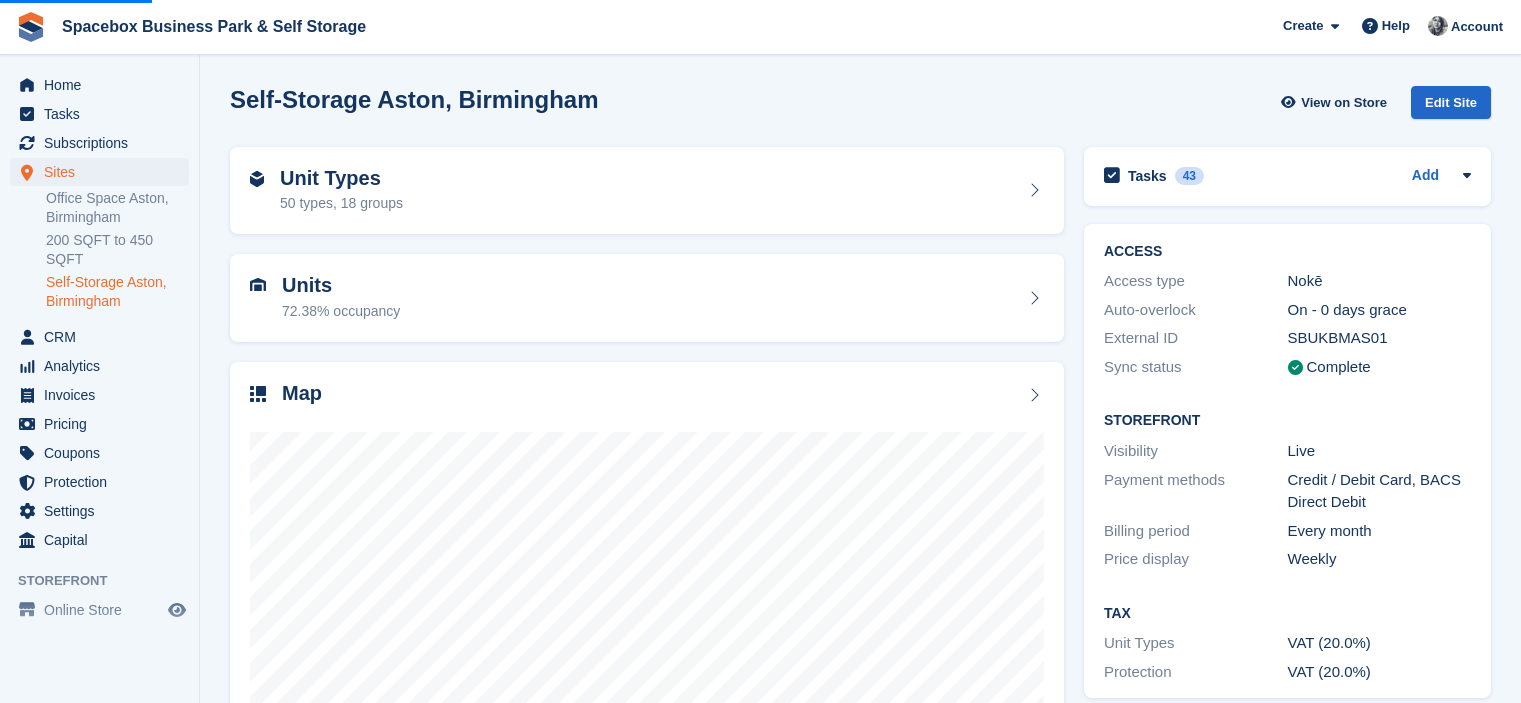 scroll, scrollTop: 0, scrollLeft: 0, axis: both 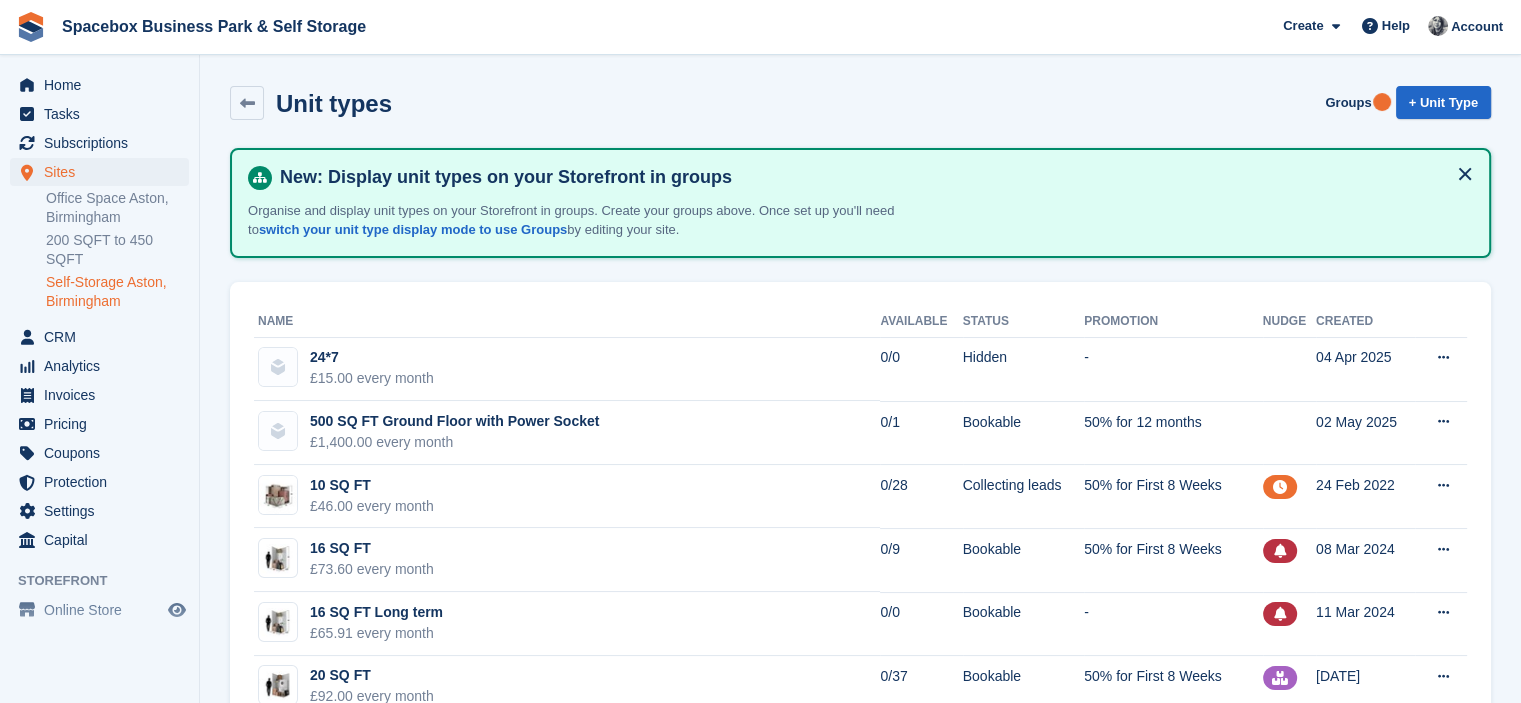 click at bounding box center (1465, 174) 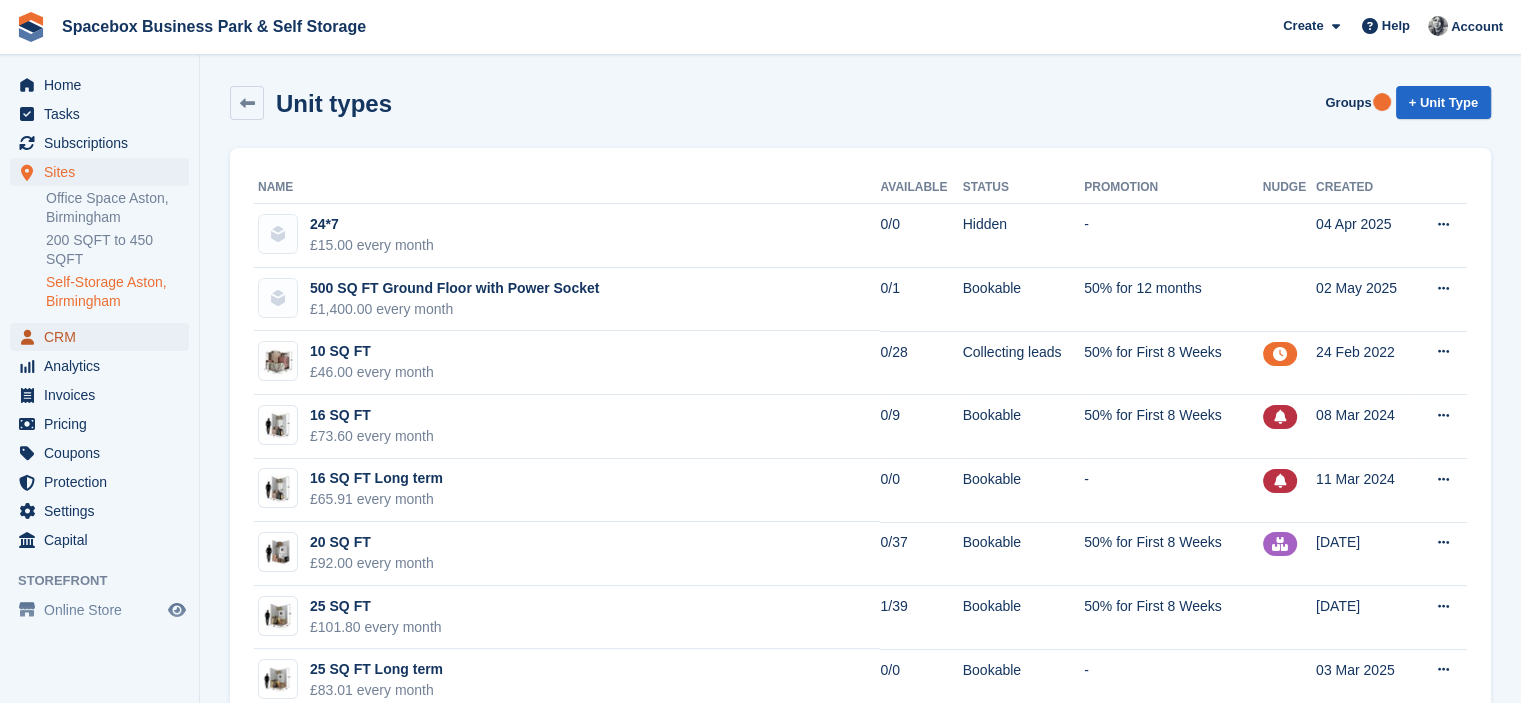 click on "CRM" at bounding box center (104, 337) 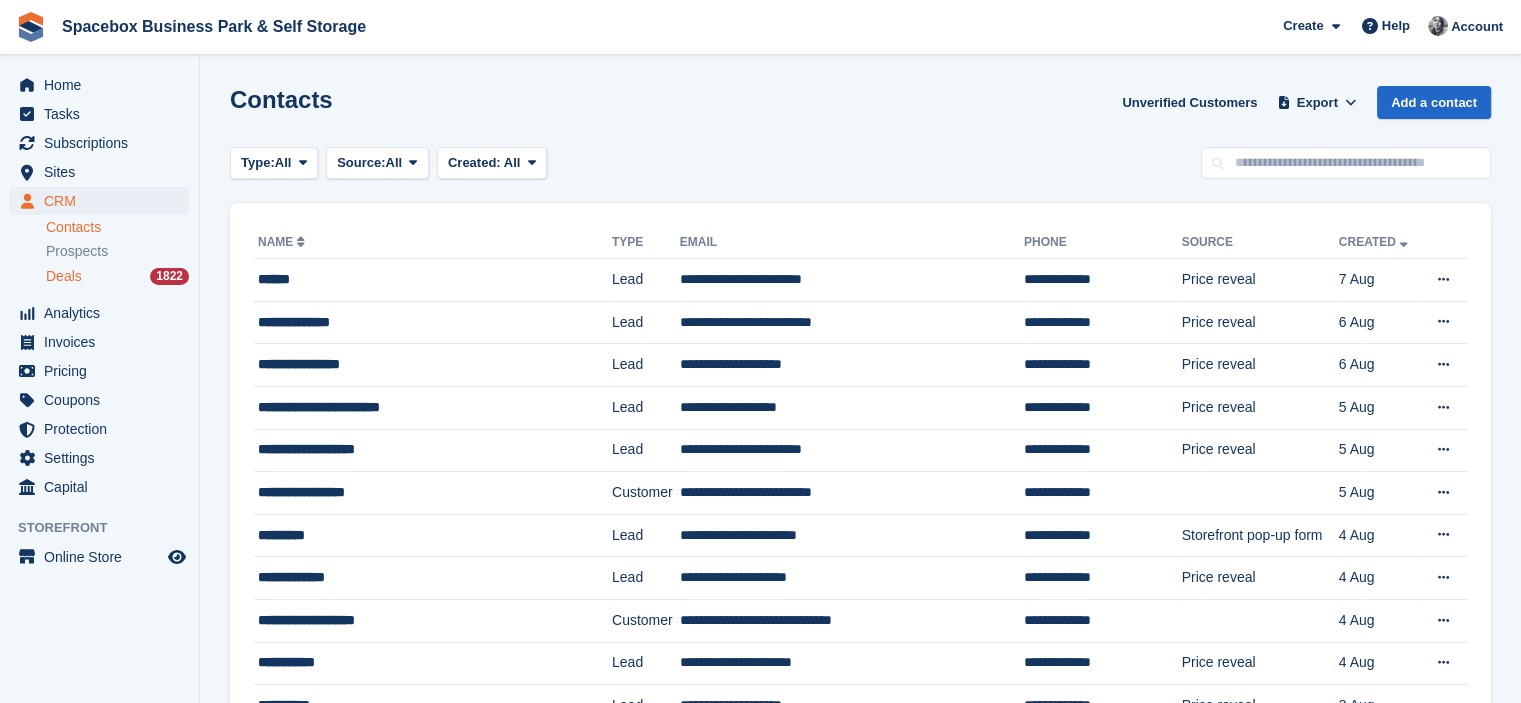 click on "Deals" at bounding box center [64, 276] 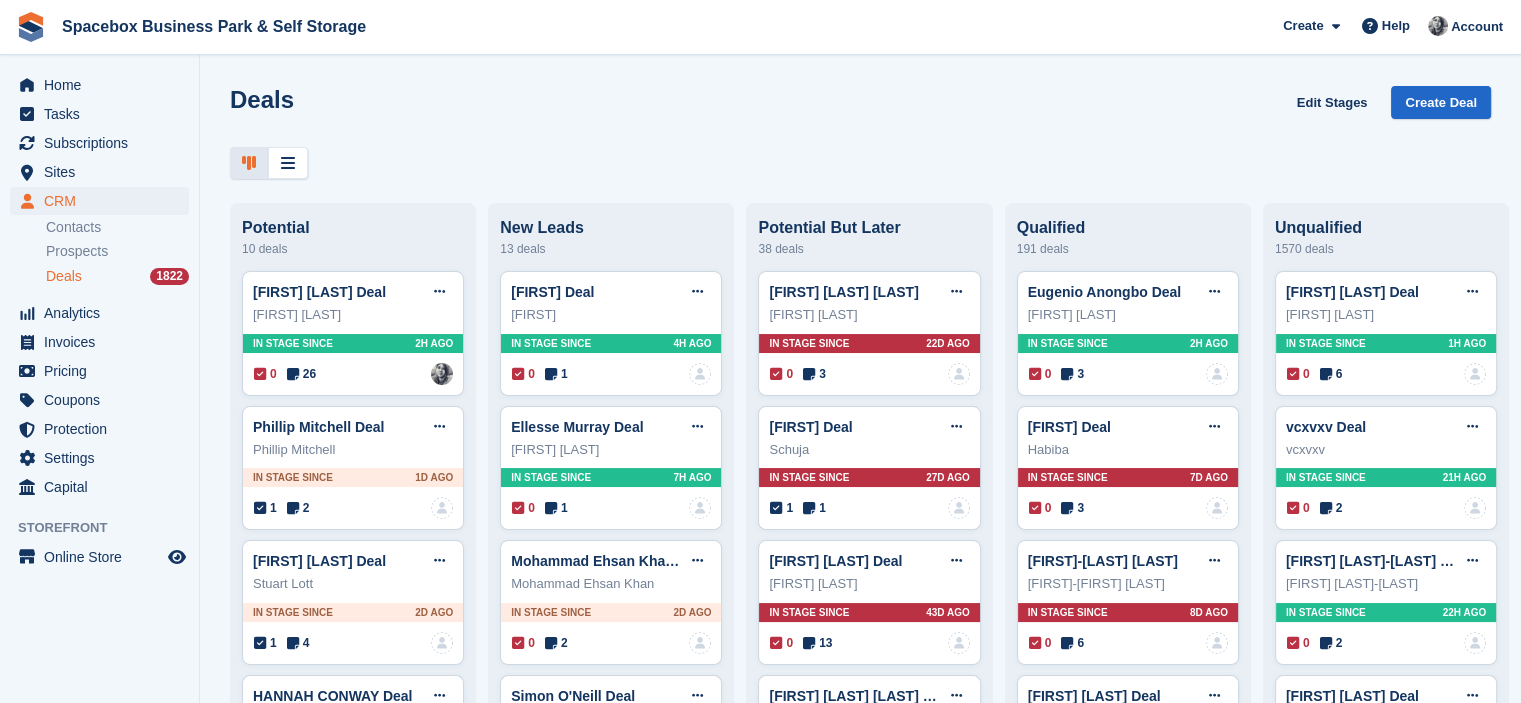 click on "Deals
Edit Stages
Create Deal" at bounding box center [860, 114] 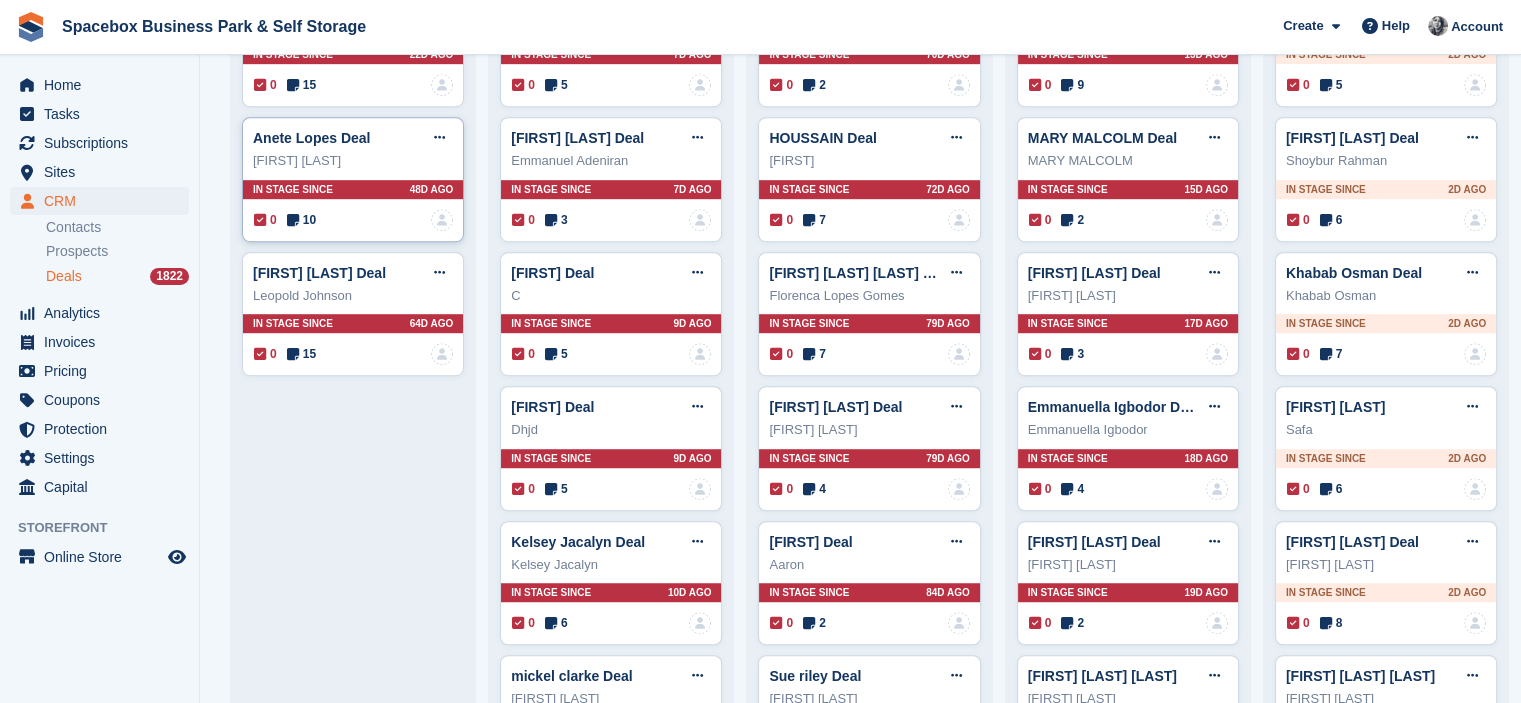 click at bounding box center [293, 220] 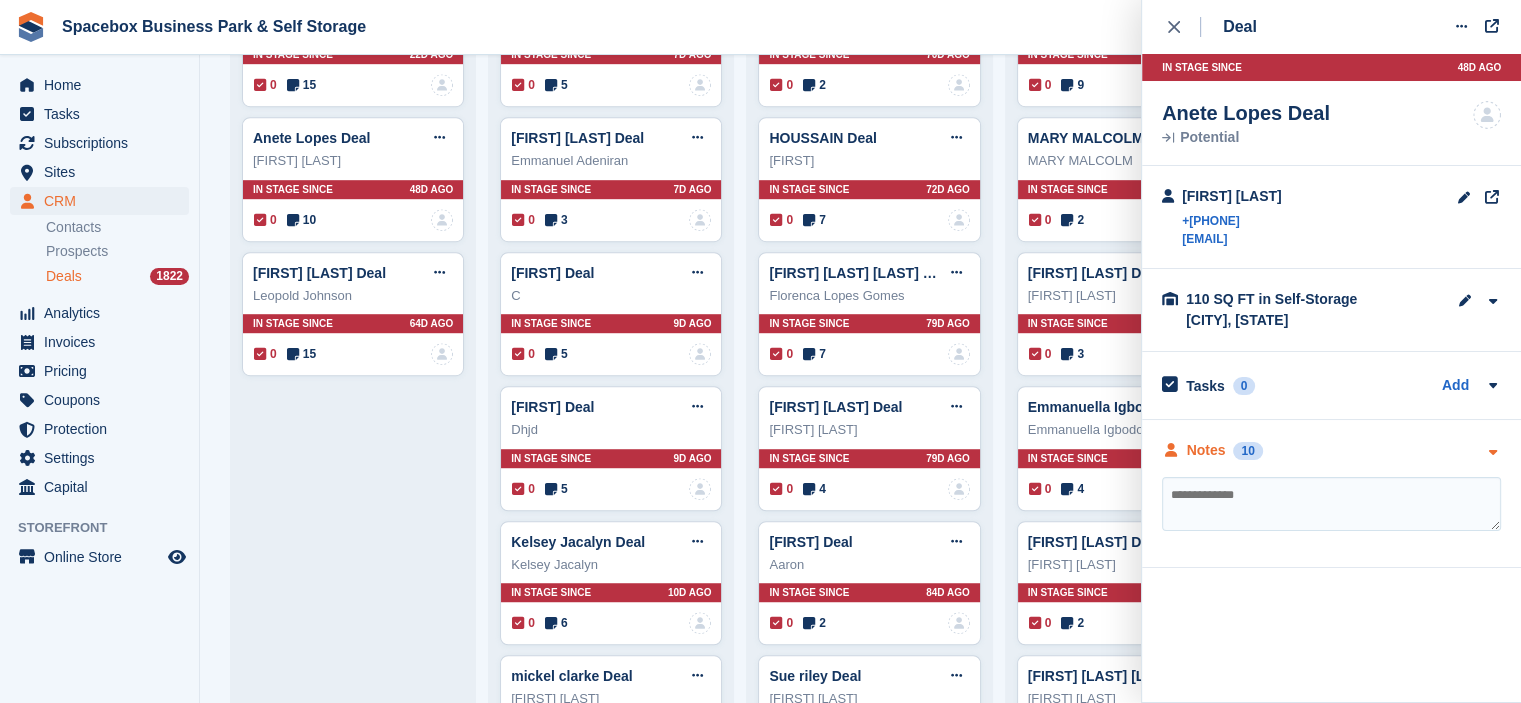 click on "Notes" at bounding box center [1206, 450] 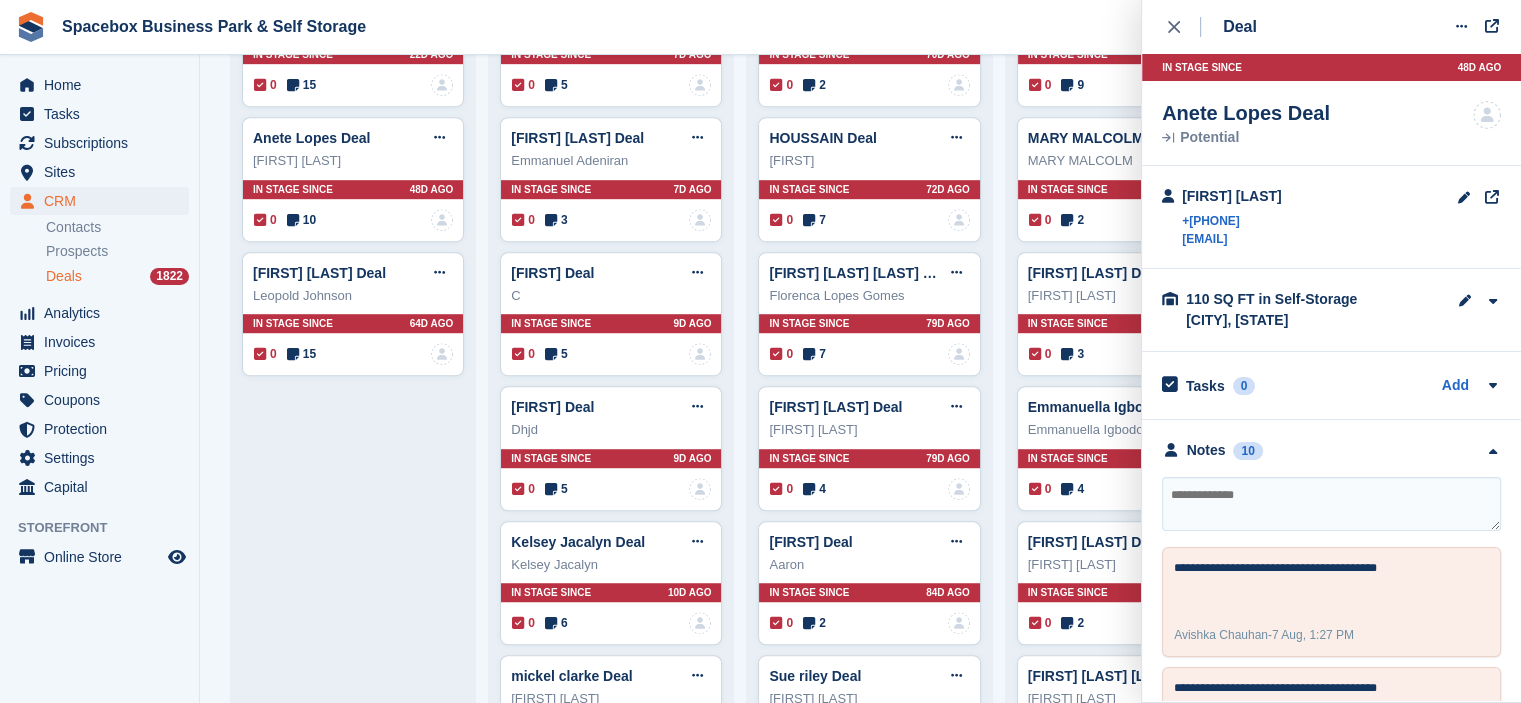 click at bounding box center [1331, 504] 